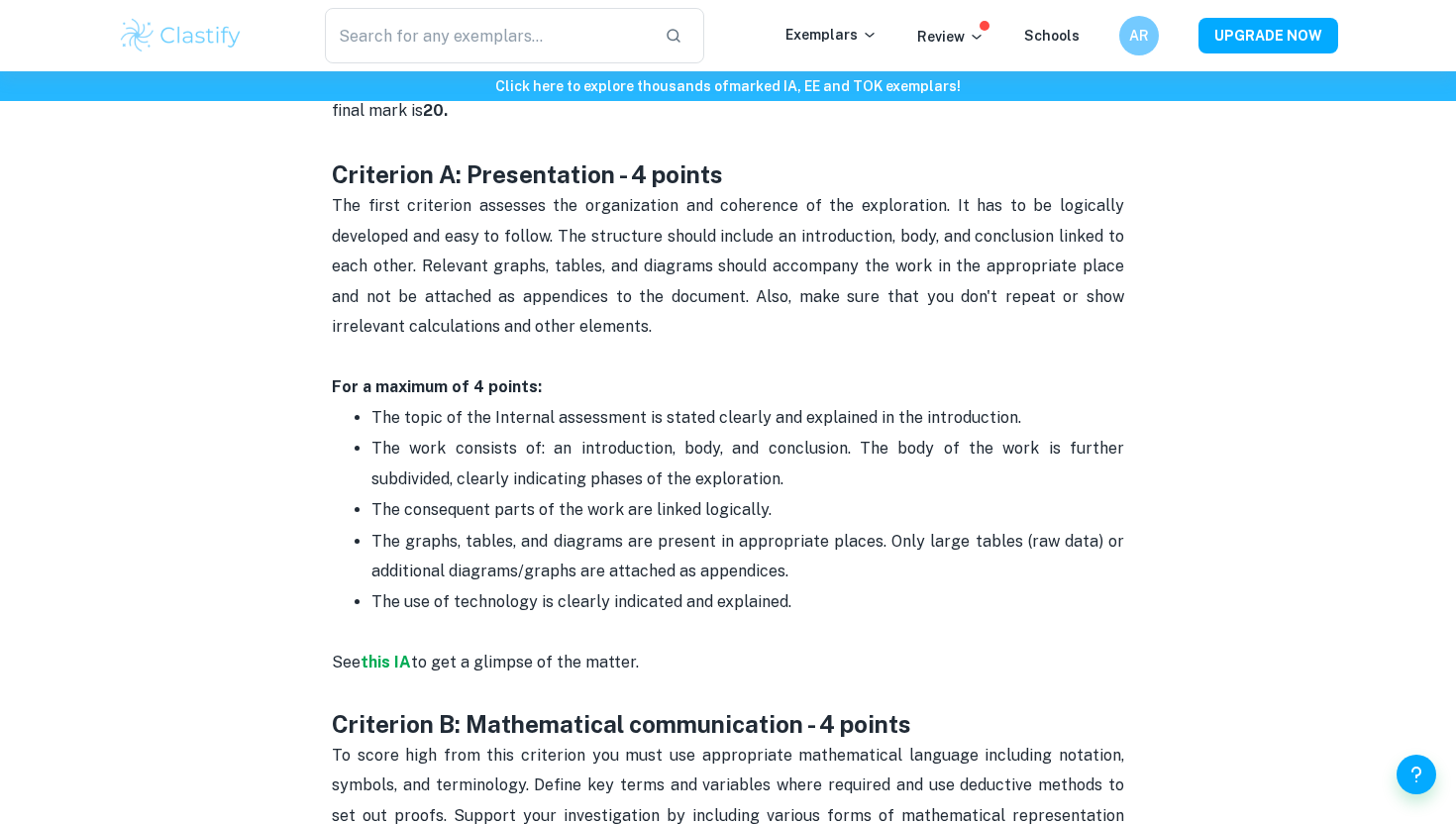 scroll, scrollTop: 919, scrollLeft: 0, axis: vertical 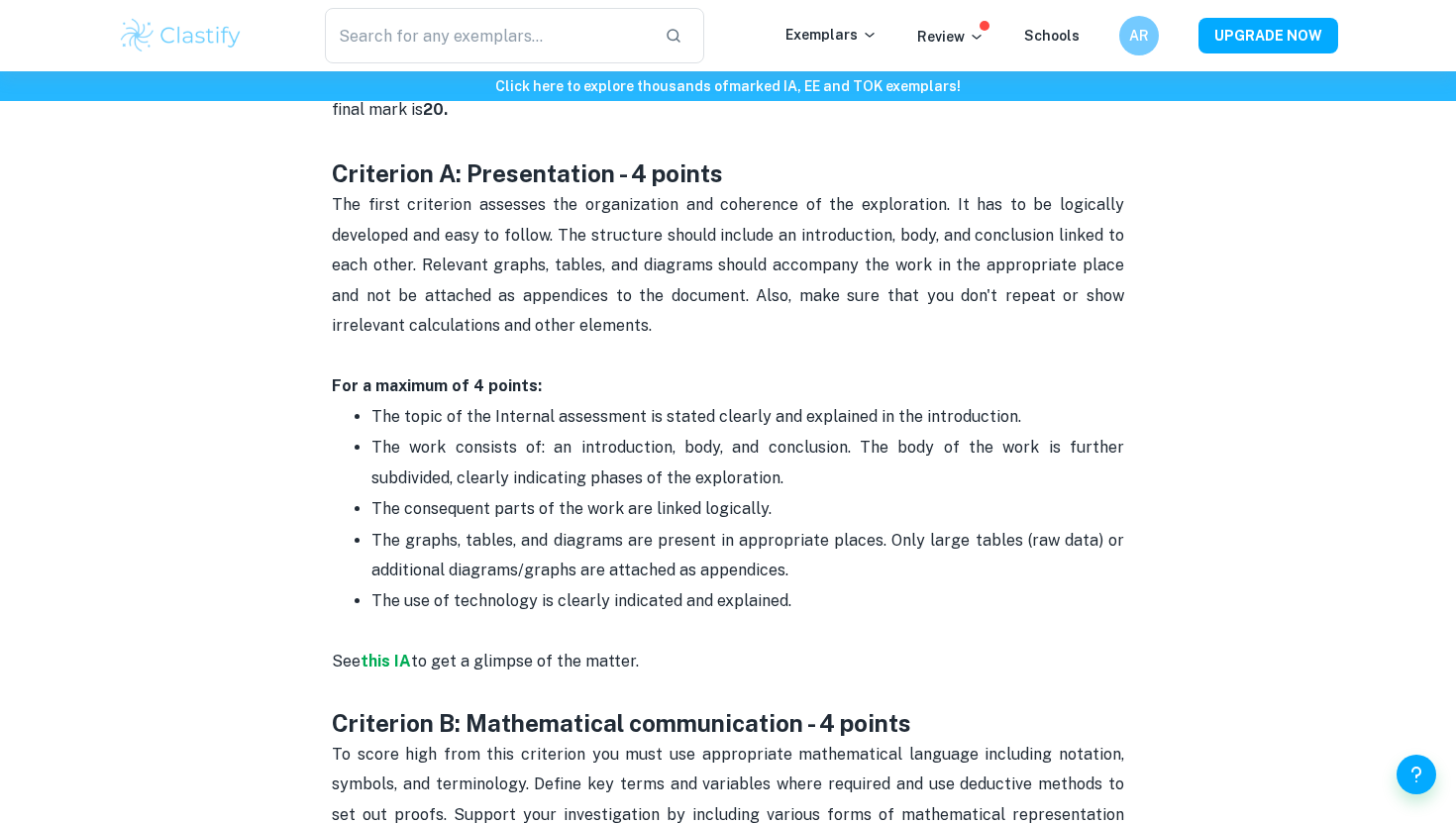 click on "Criterion A: Presentation - 4 points" at bounding box center (527, 173) 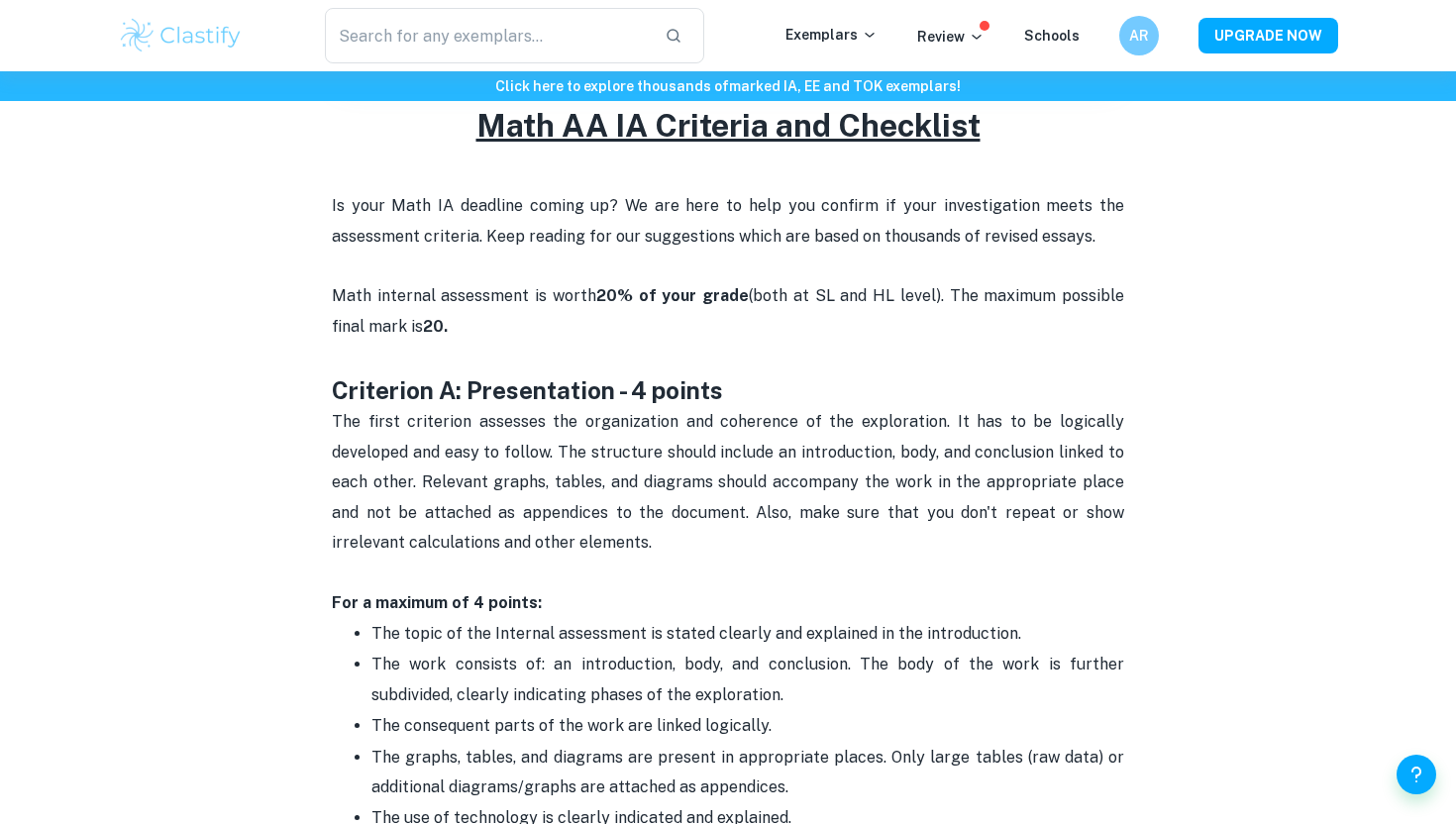 scroll, scrollTop: 668, scrollLeft: 0, axis: vertical 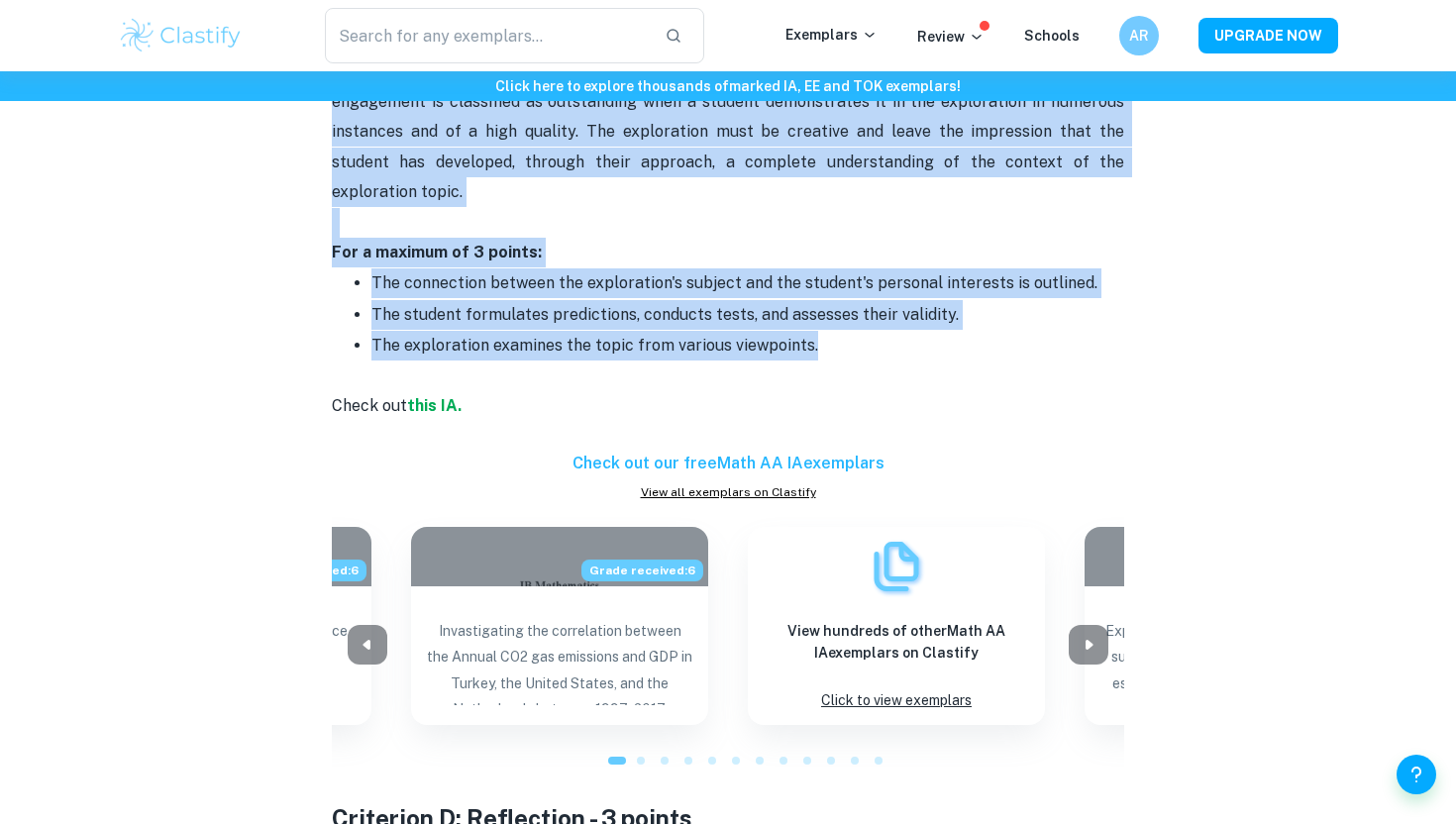 drag, startPoint x: 329, startPoint y: 321, endPoint x: 834, endPoint y: 322, distance: 505.00099 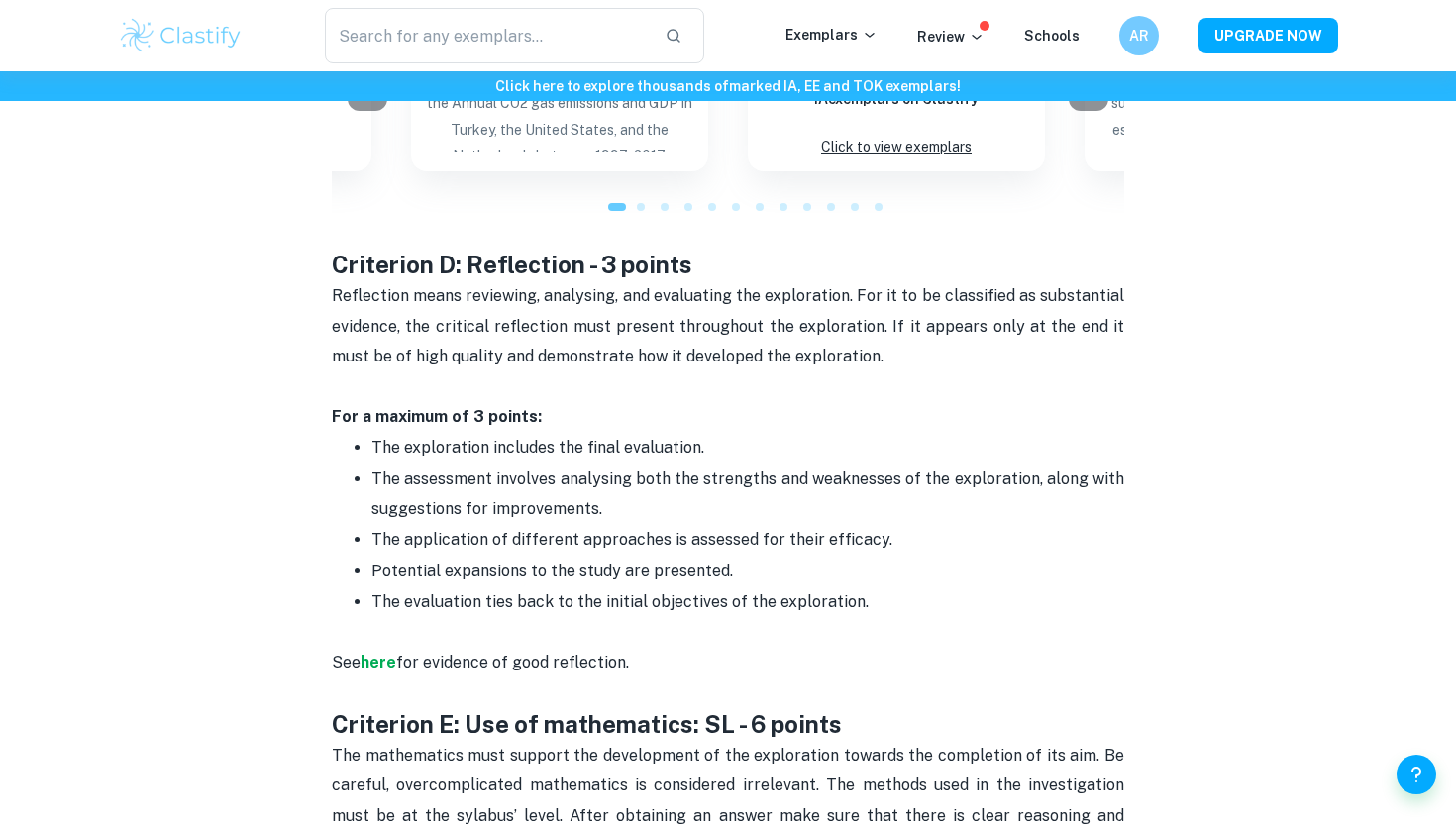 scroll, scrollTop: 2766, scrollLeft: 0, axis: vertical 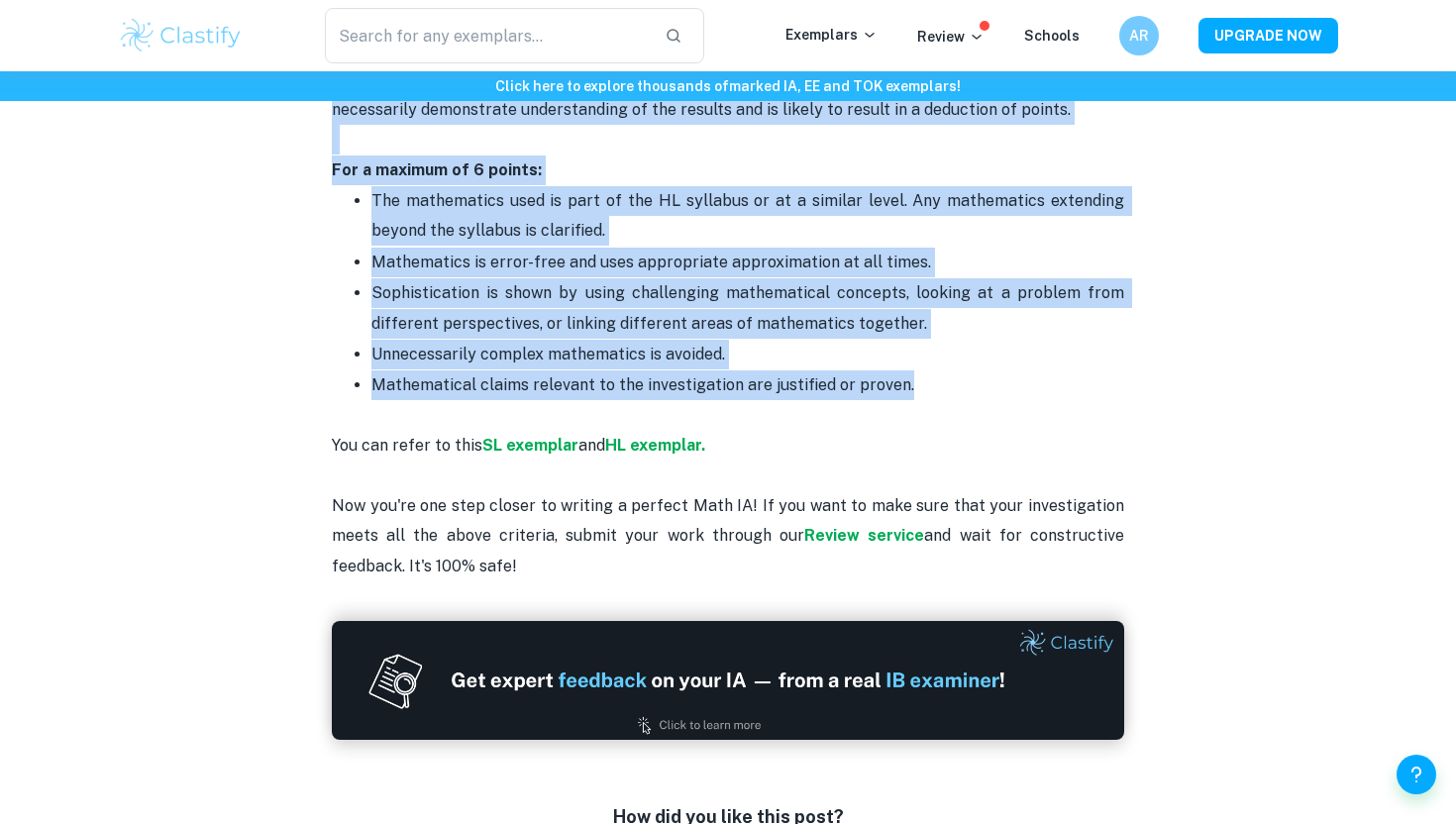 drag, startPoint x: 329, startPoint y: 247, endPoint x: 935, endPoint y: 358, distance: 616.08198 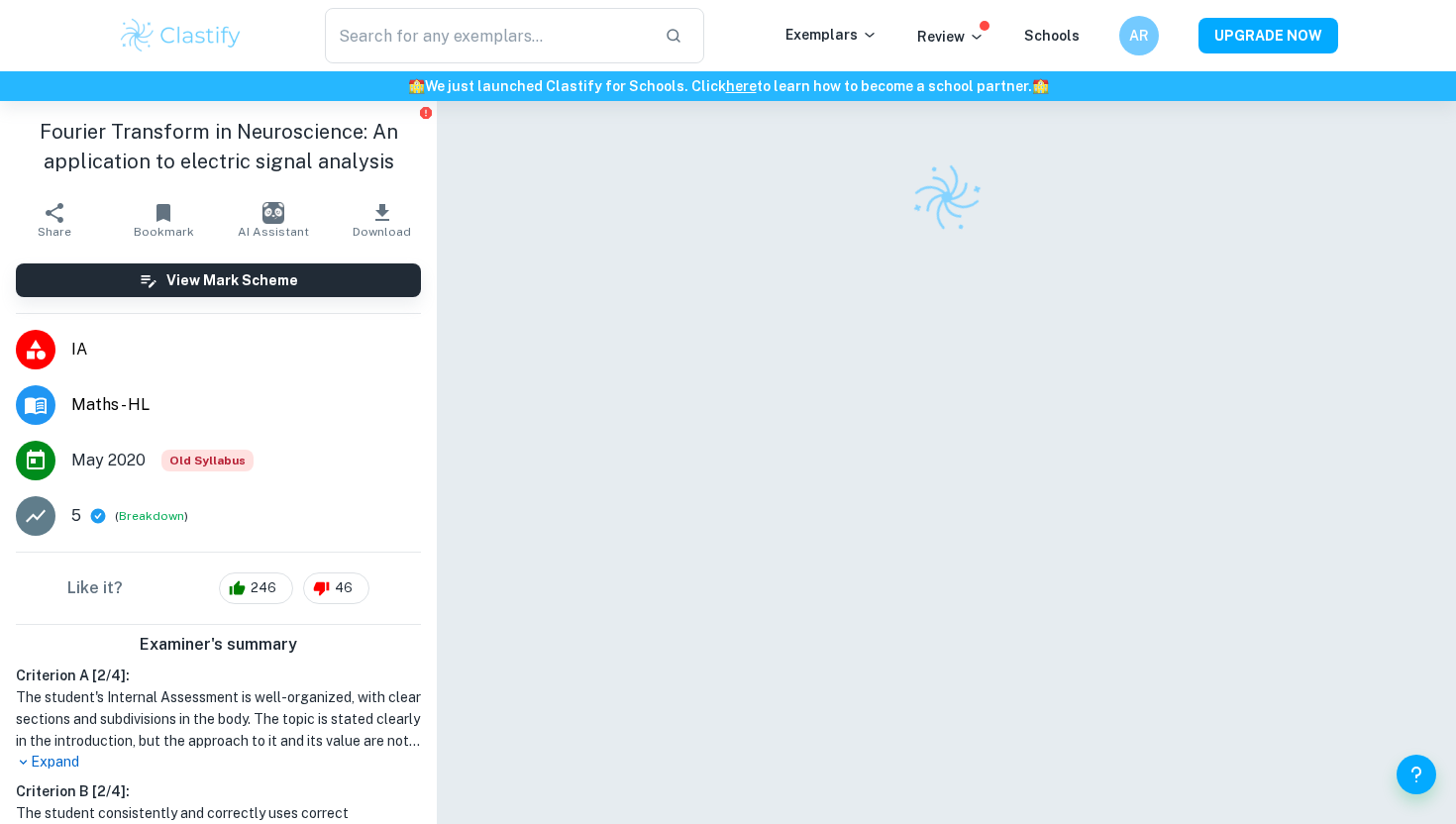 scroll, scrollTop: 32, scrollLeft: 0, axis: vertical 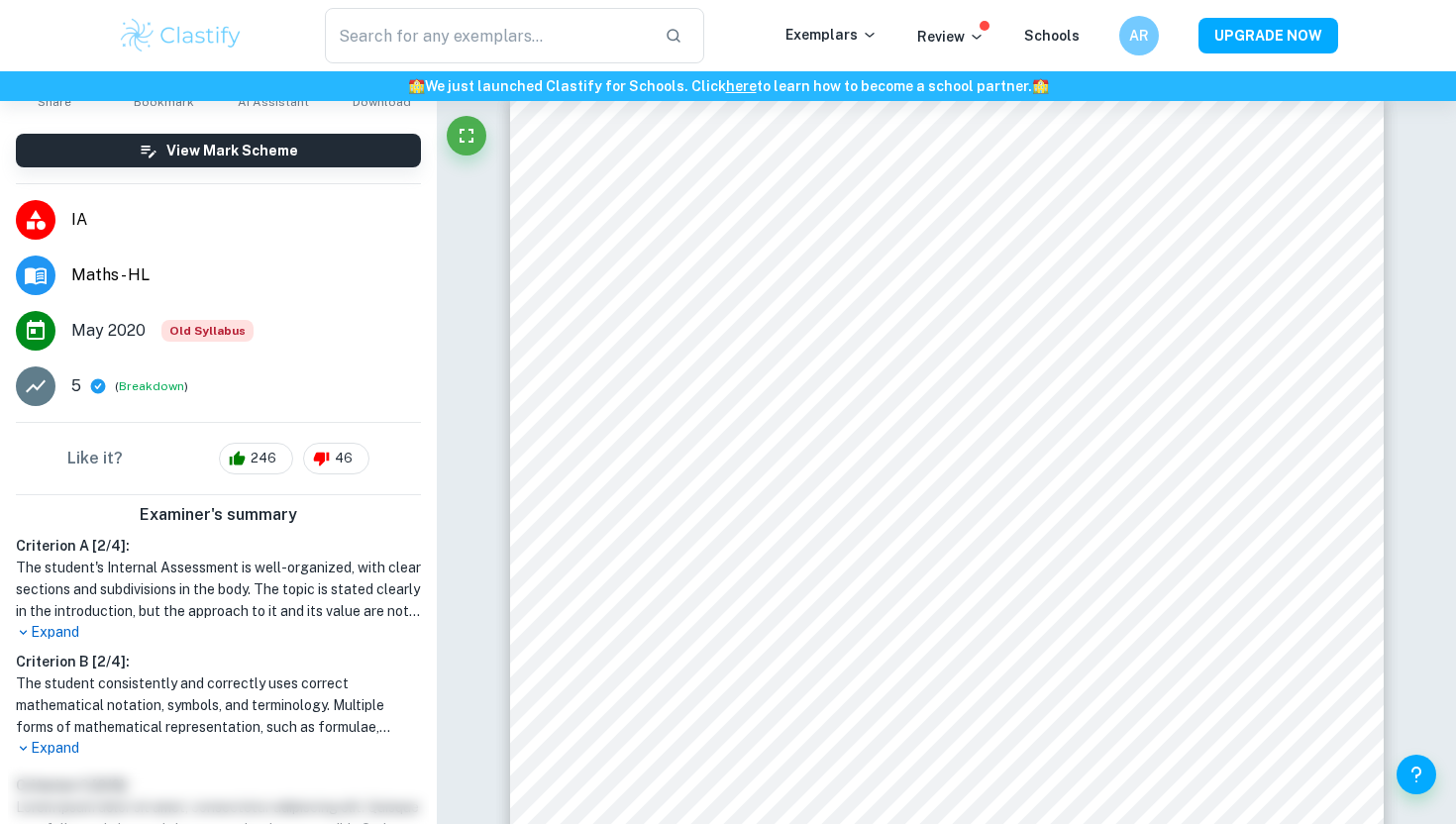 click on "Expand" at bounding box center [218, 632] 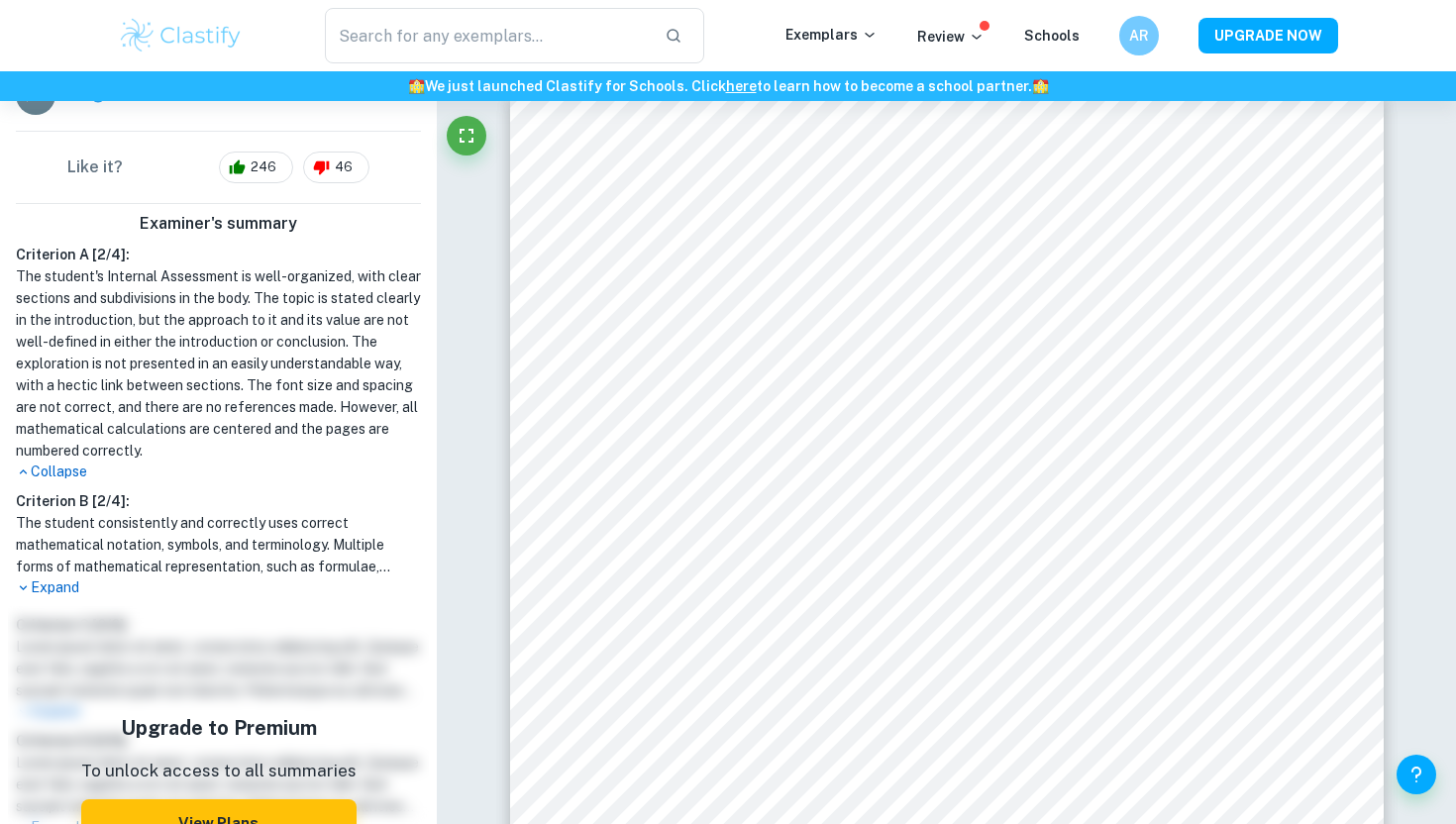 scroll, scrollTop: 439, scrollLeft: 0, axis: vertical 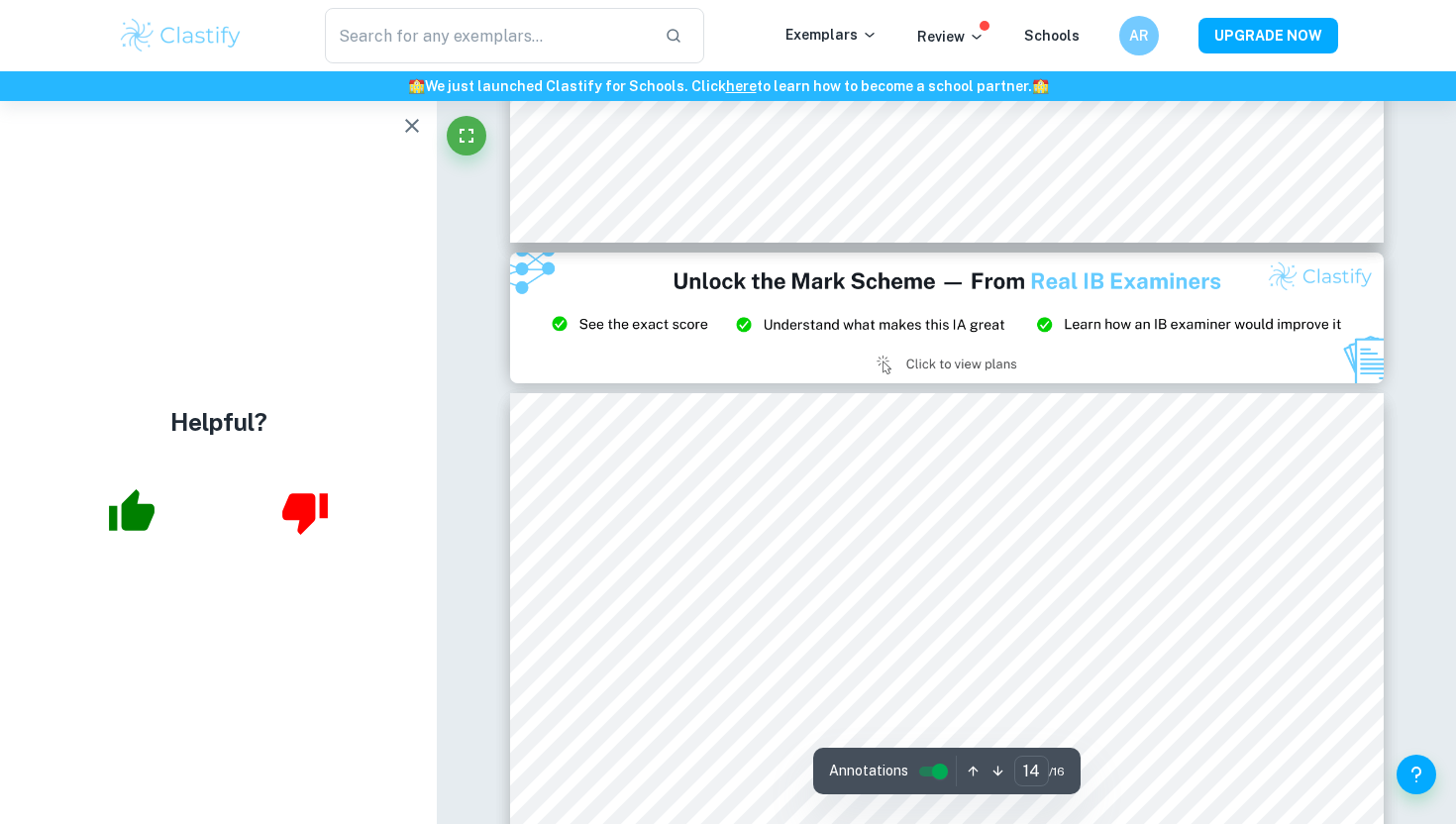 type on "15" 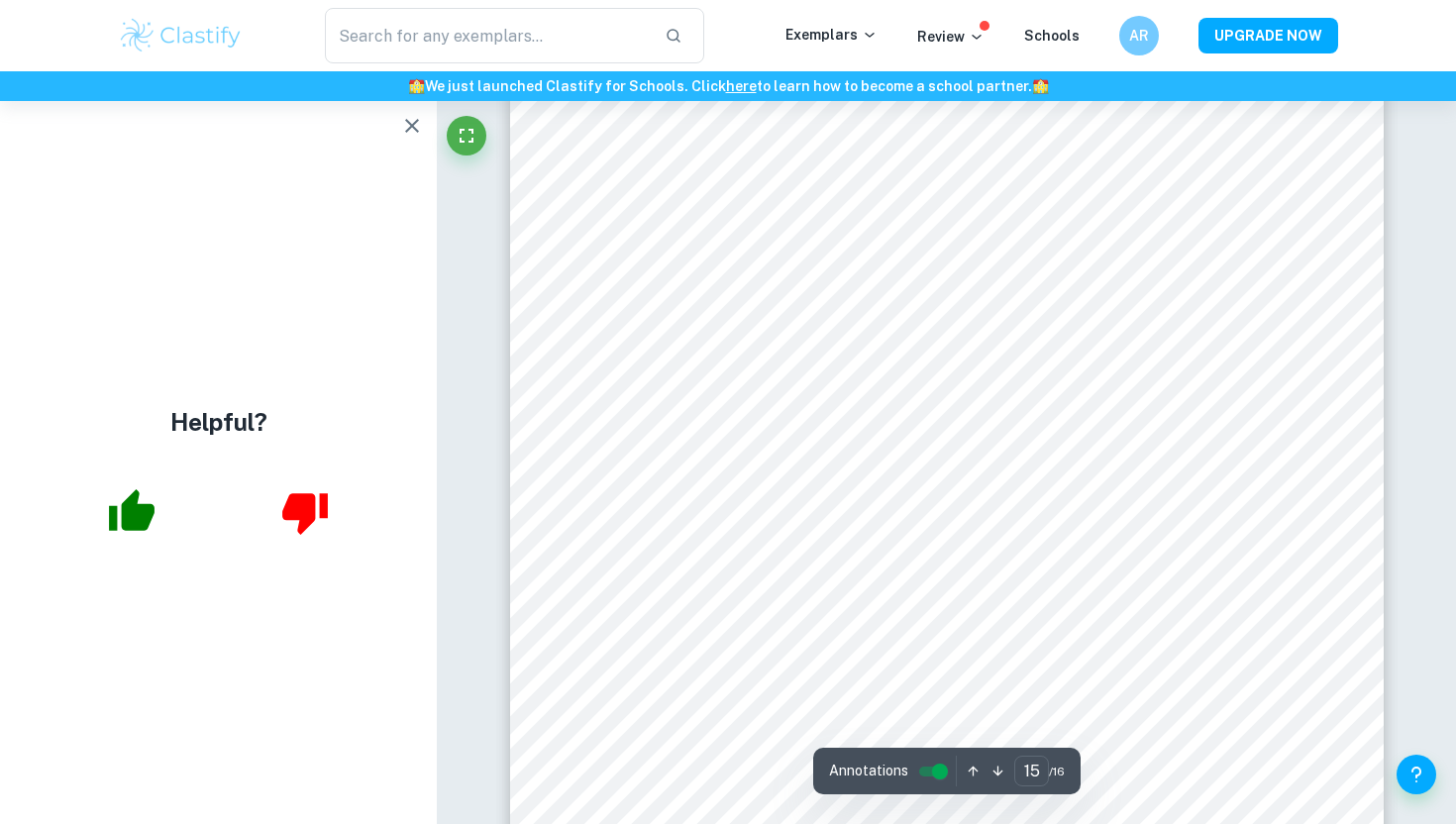 scroll, scrollTop: 18339, scrollLeft: 0, axis: vertical 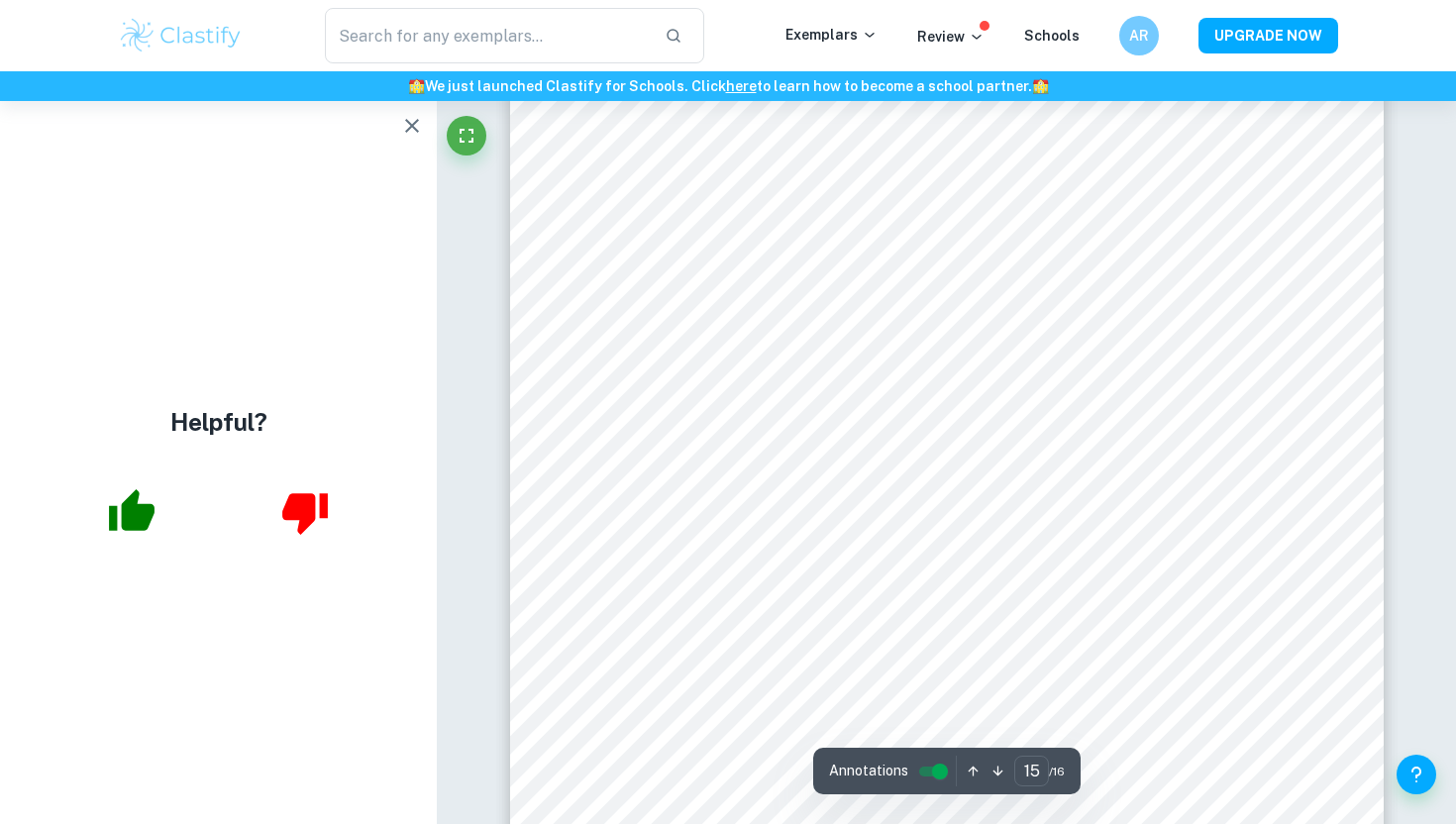 click at bounding box center (412, 126) 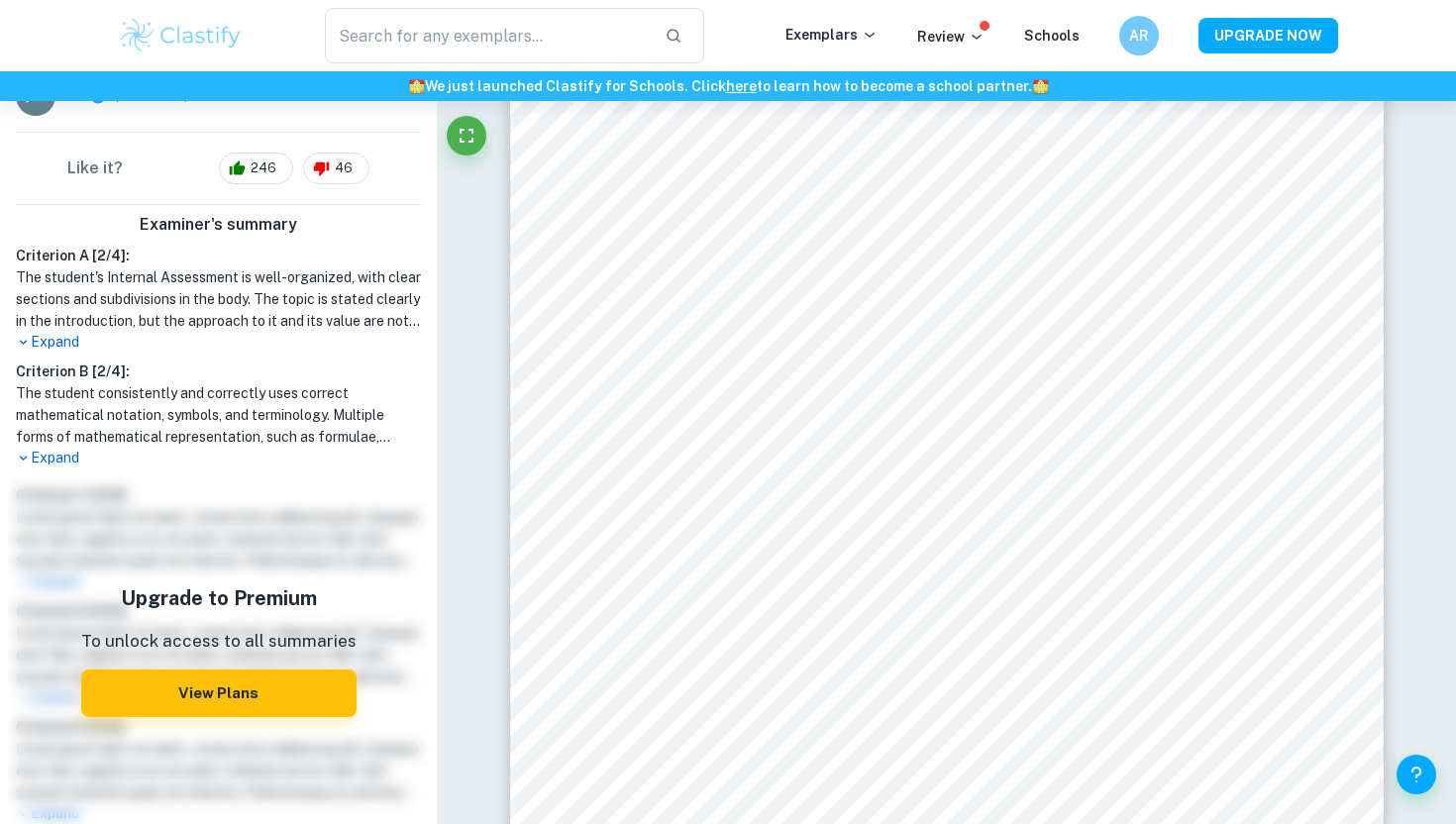 scroll, scrollTop: 473, scrollLeft: 0, axis: vertical 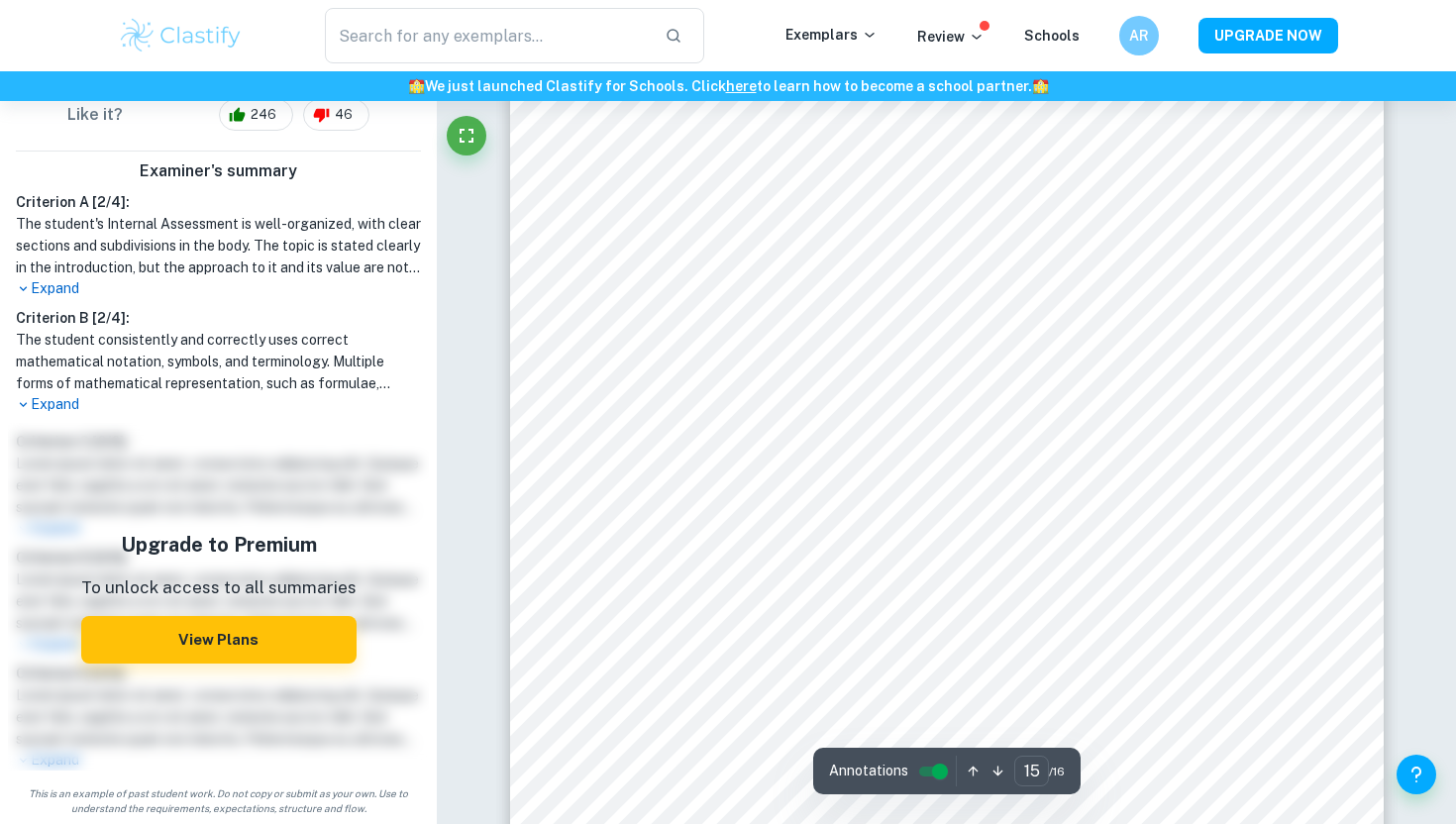 click on "Expand" at bounding box center (218, 404) 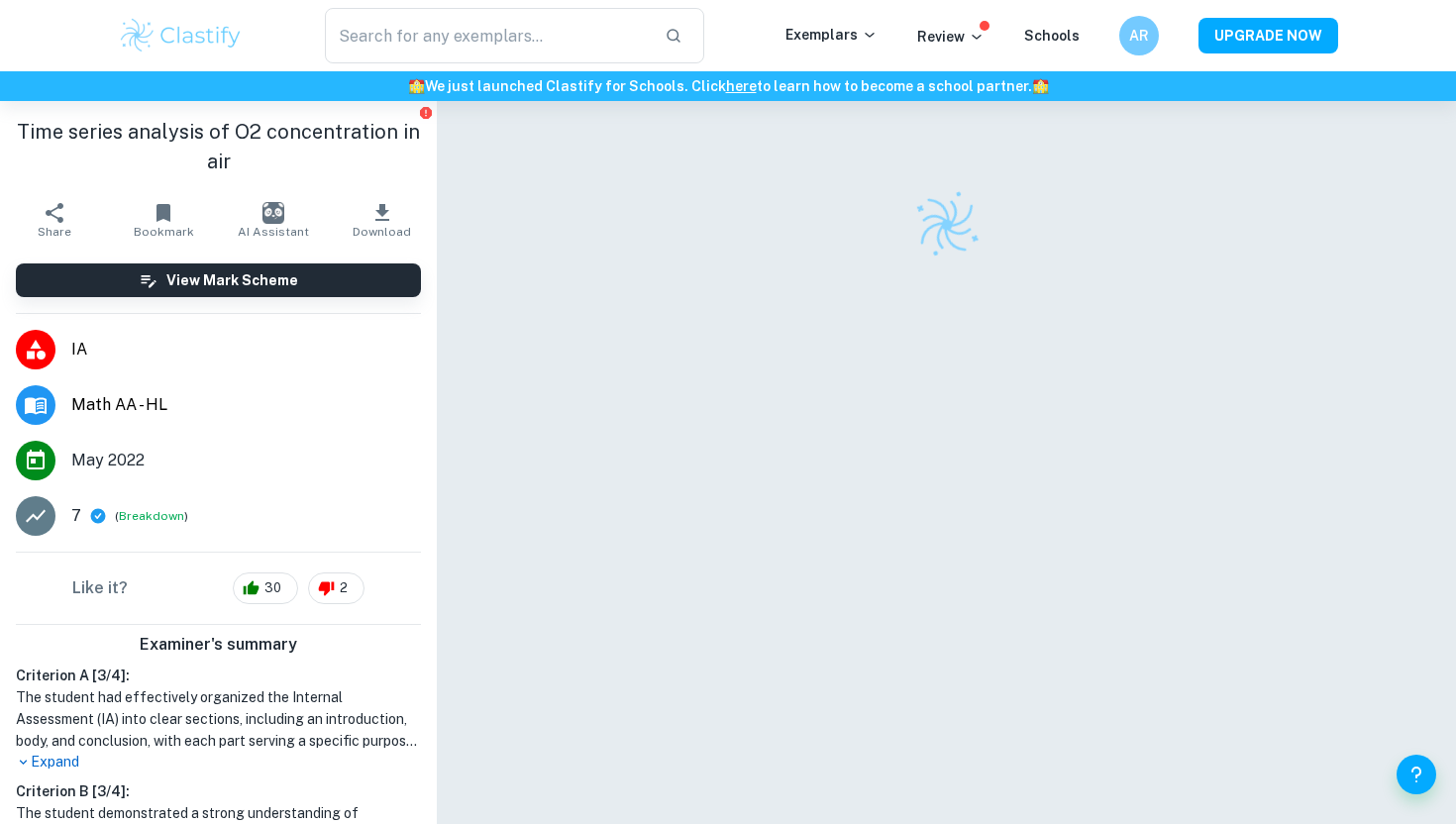 scroll, scrollTop: 0, scrollLeft: 0, axis: both 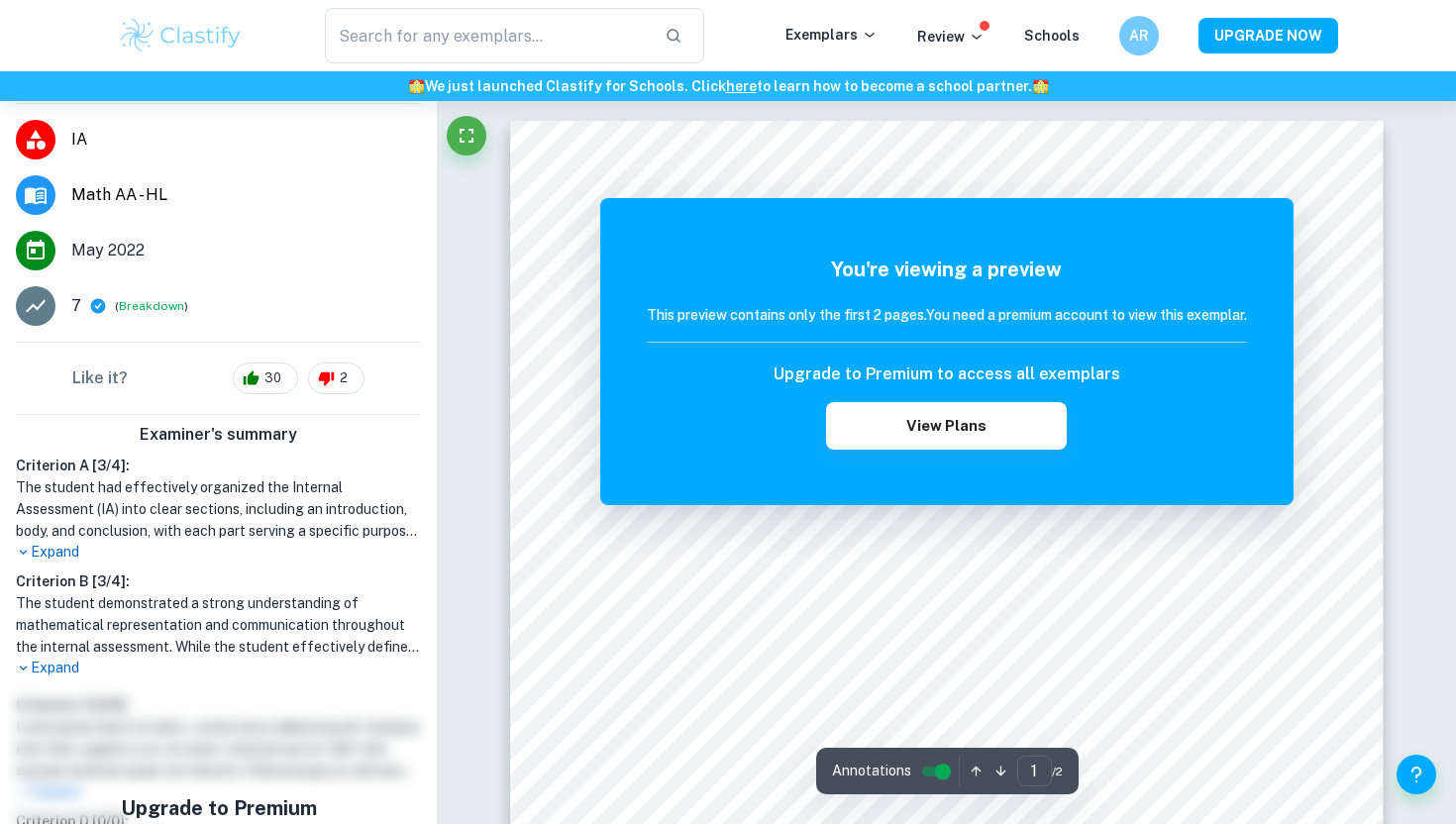 click on "Expand" at bounding box center (218, 552) 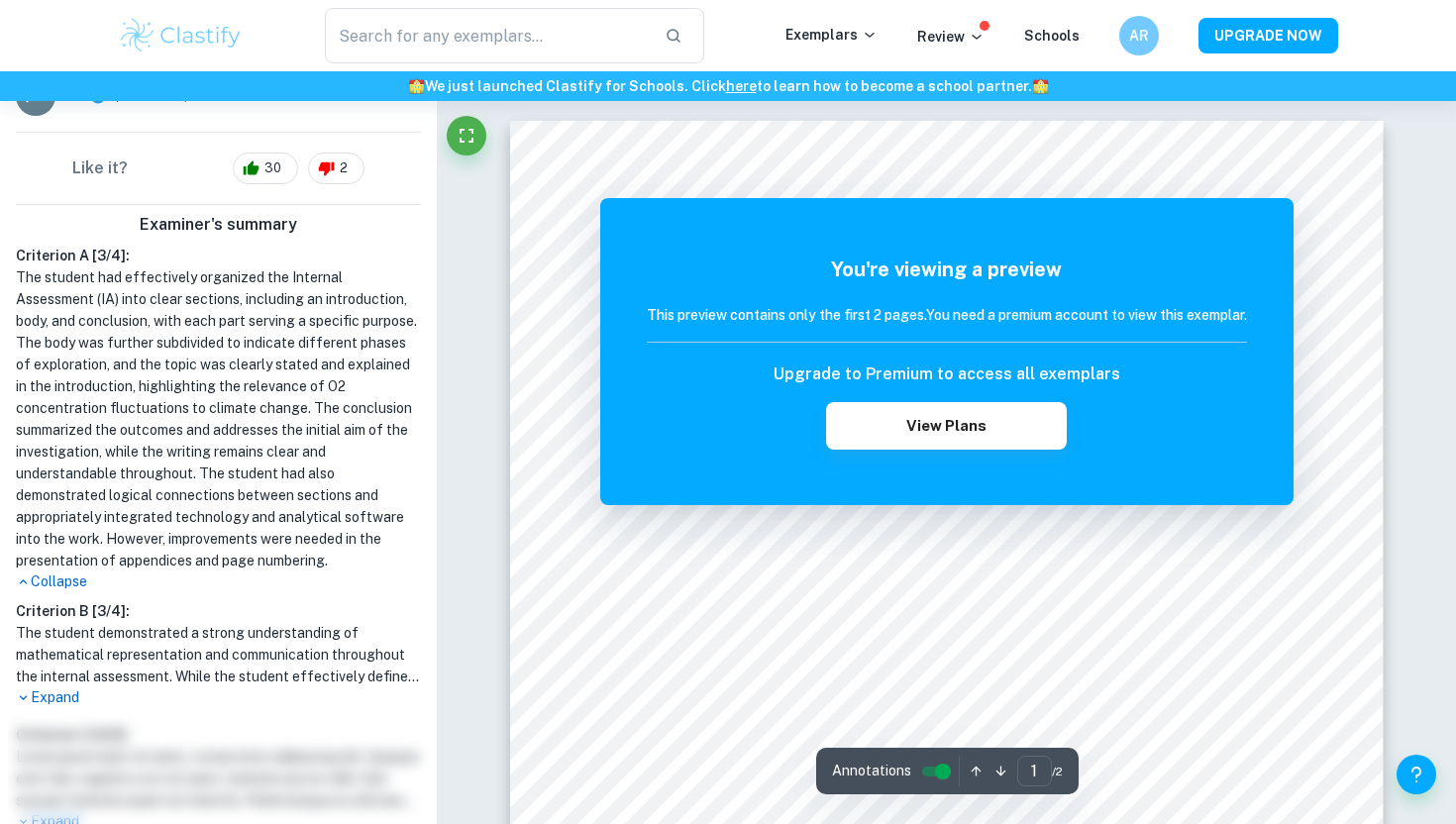 scroll, scrollTop: 421, scrollLeft: 0, axis: vertical 